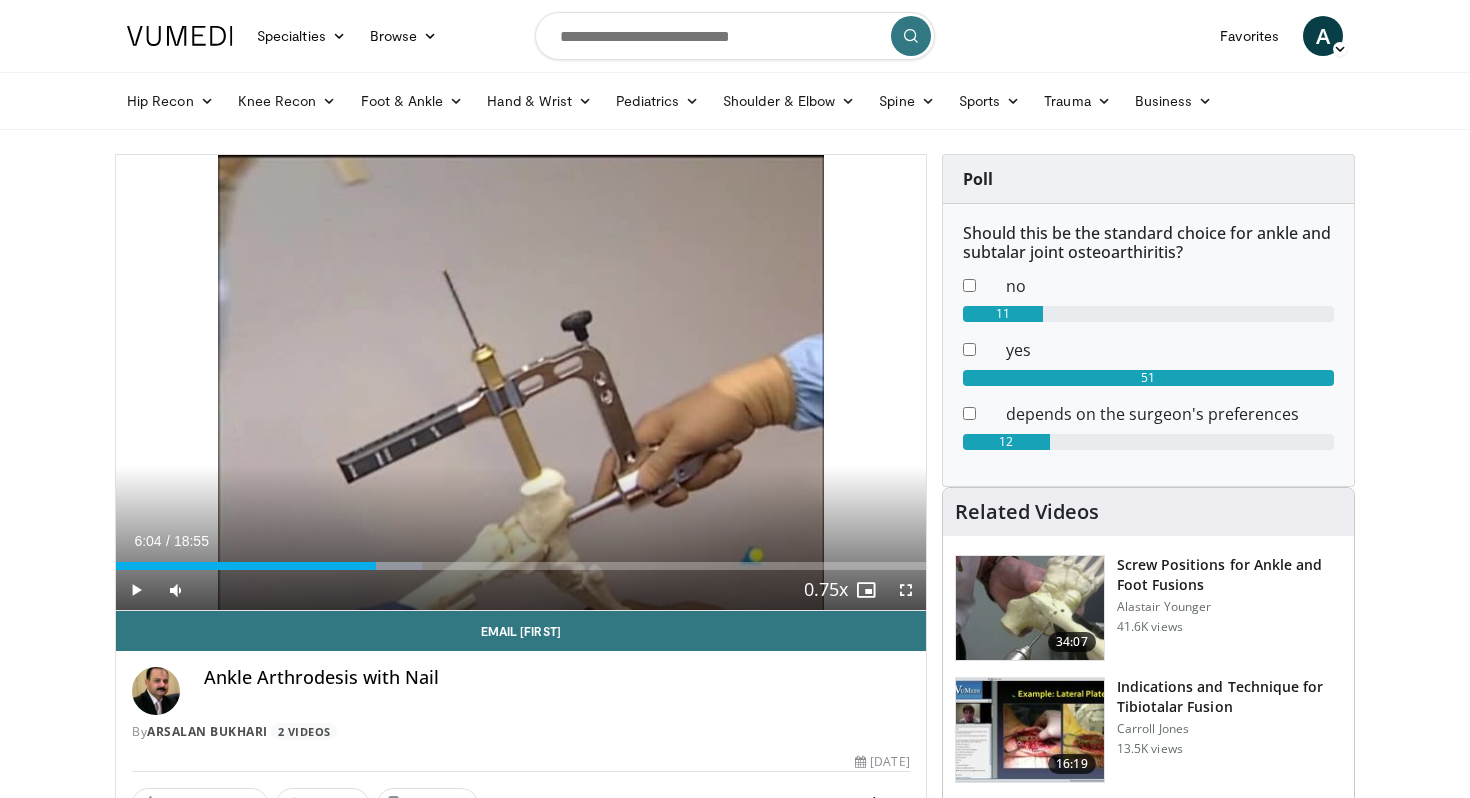 scroll, scrollTop: 0, scrollLeft: 0, axis: both 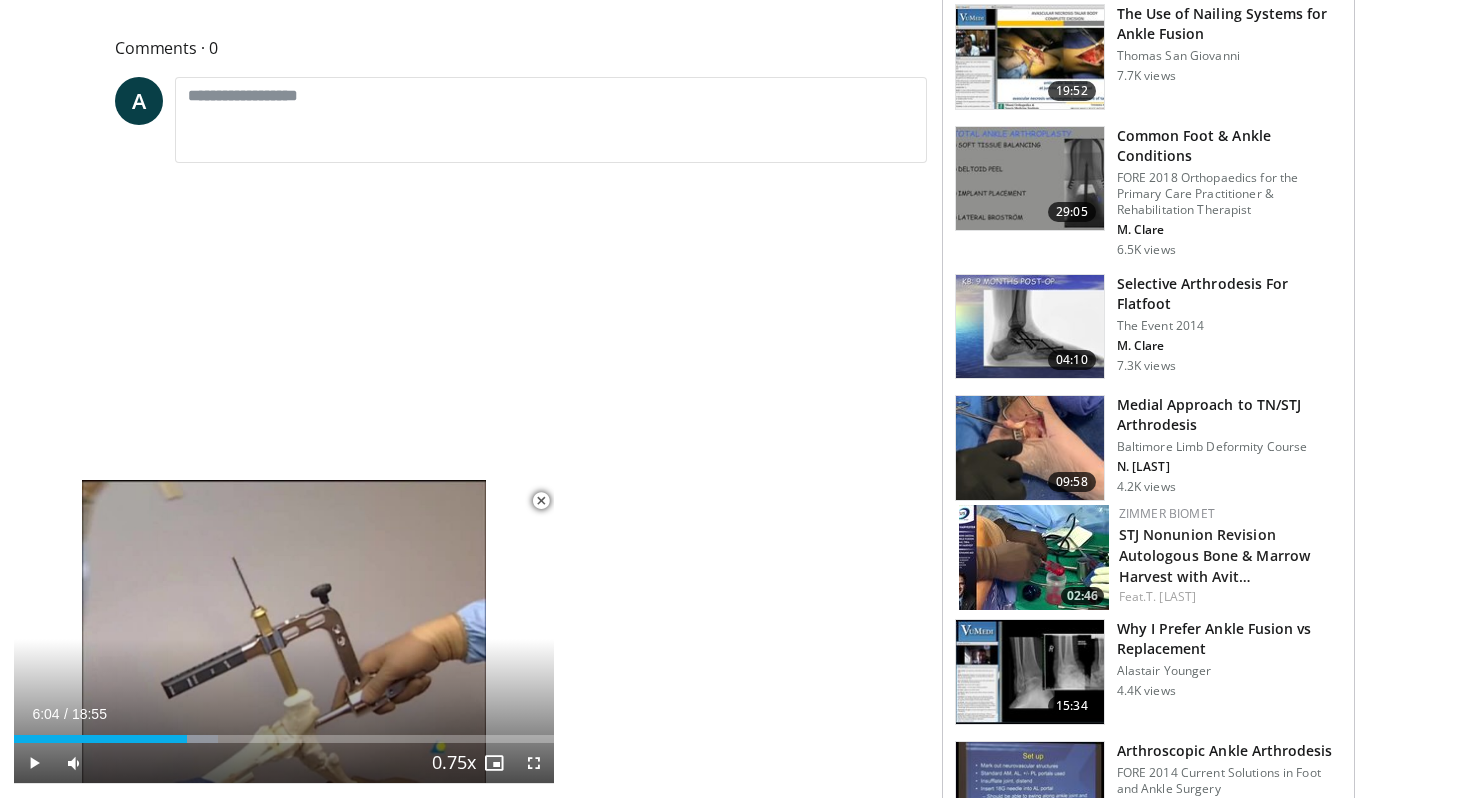 click at bounding box center [1030, 448] 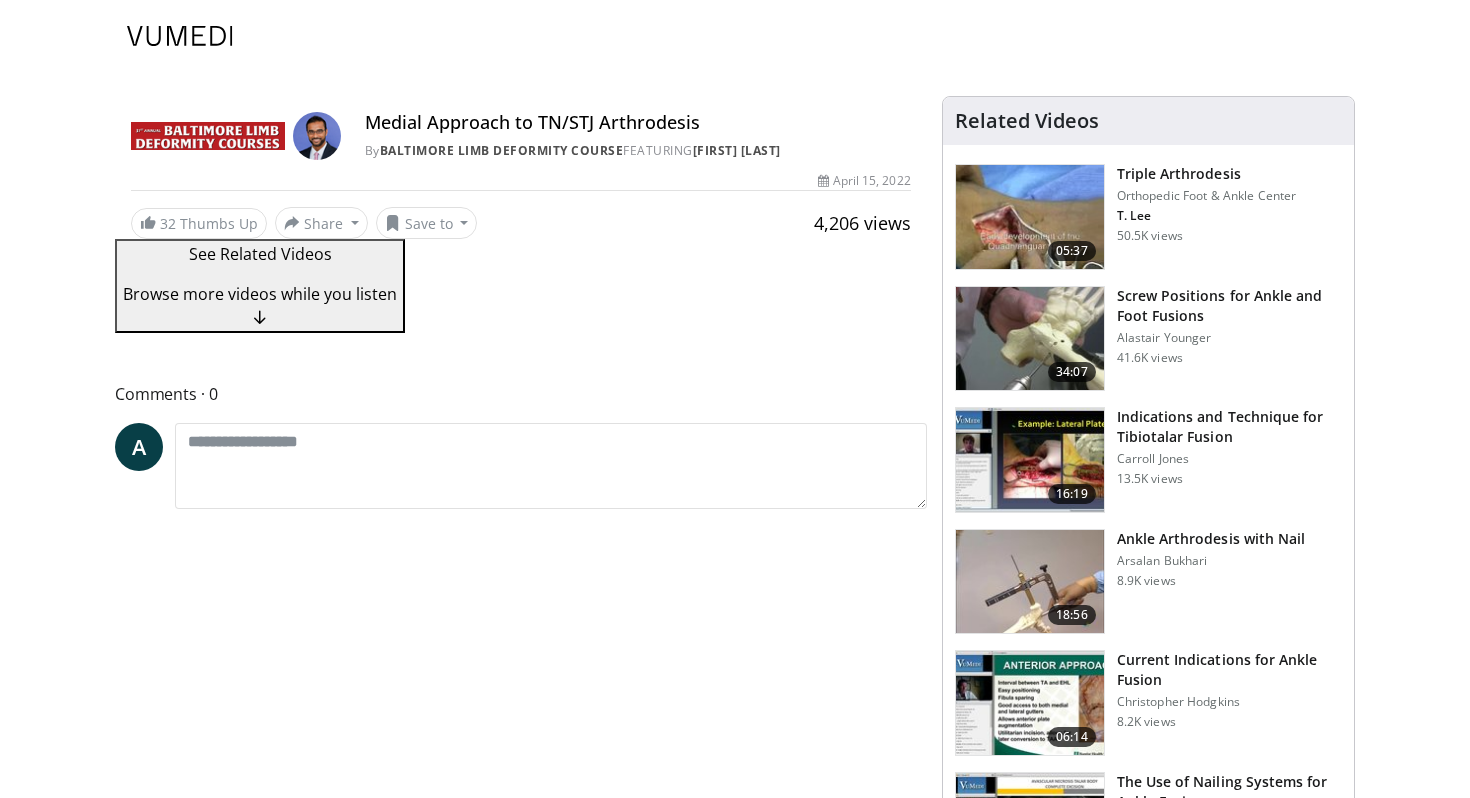 scroll, scrollTop: 0, scrollLeft: 0, axis: both 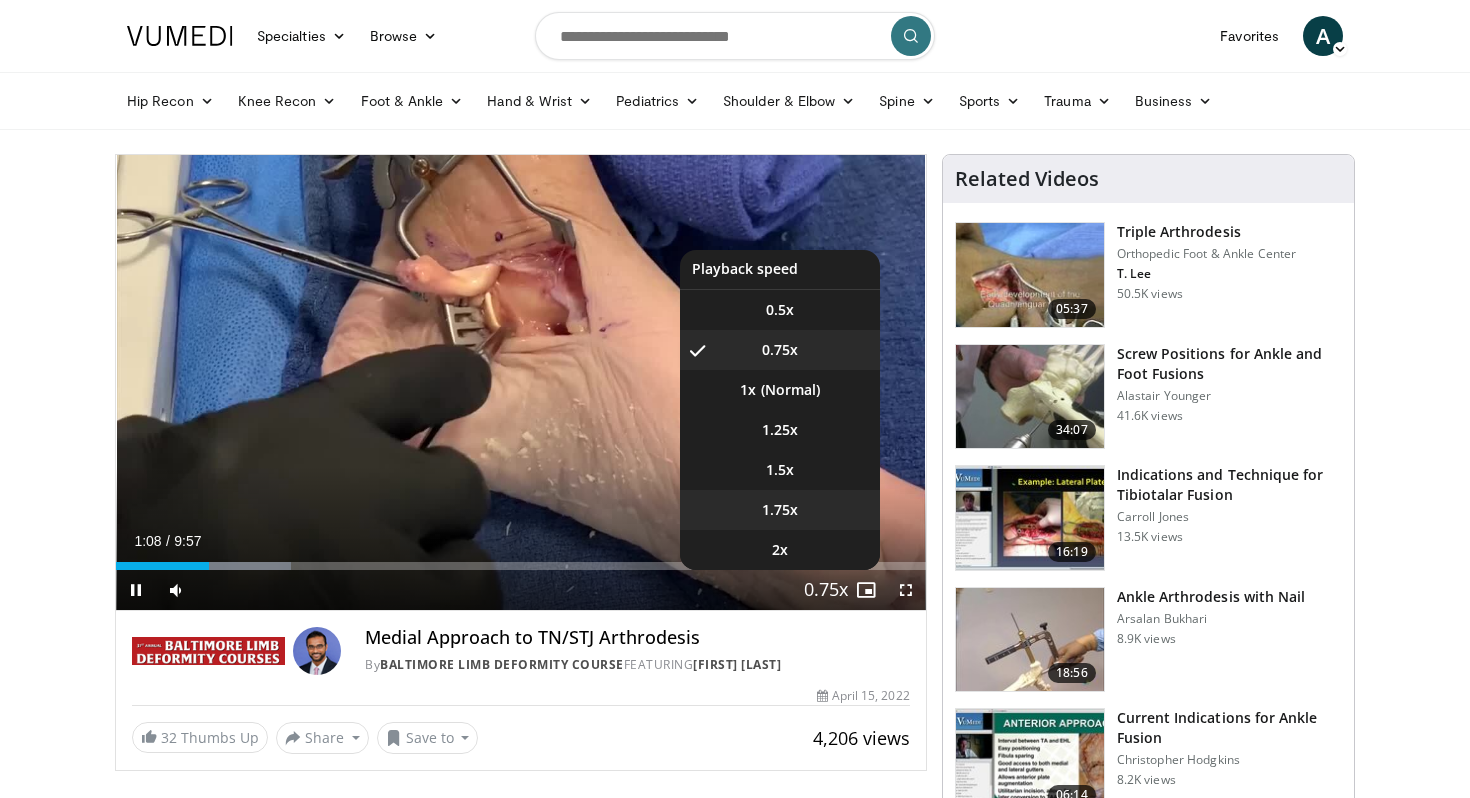 click on "1.75x" at bounding box center [780, 510] 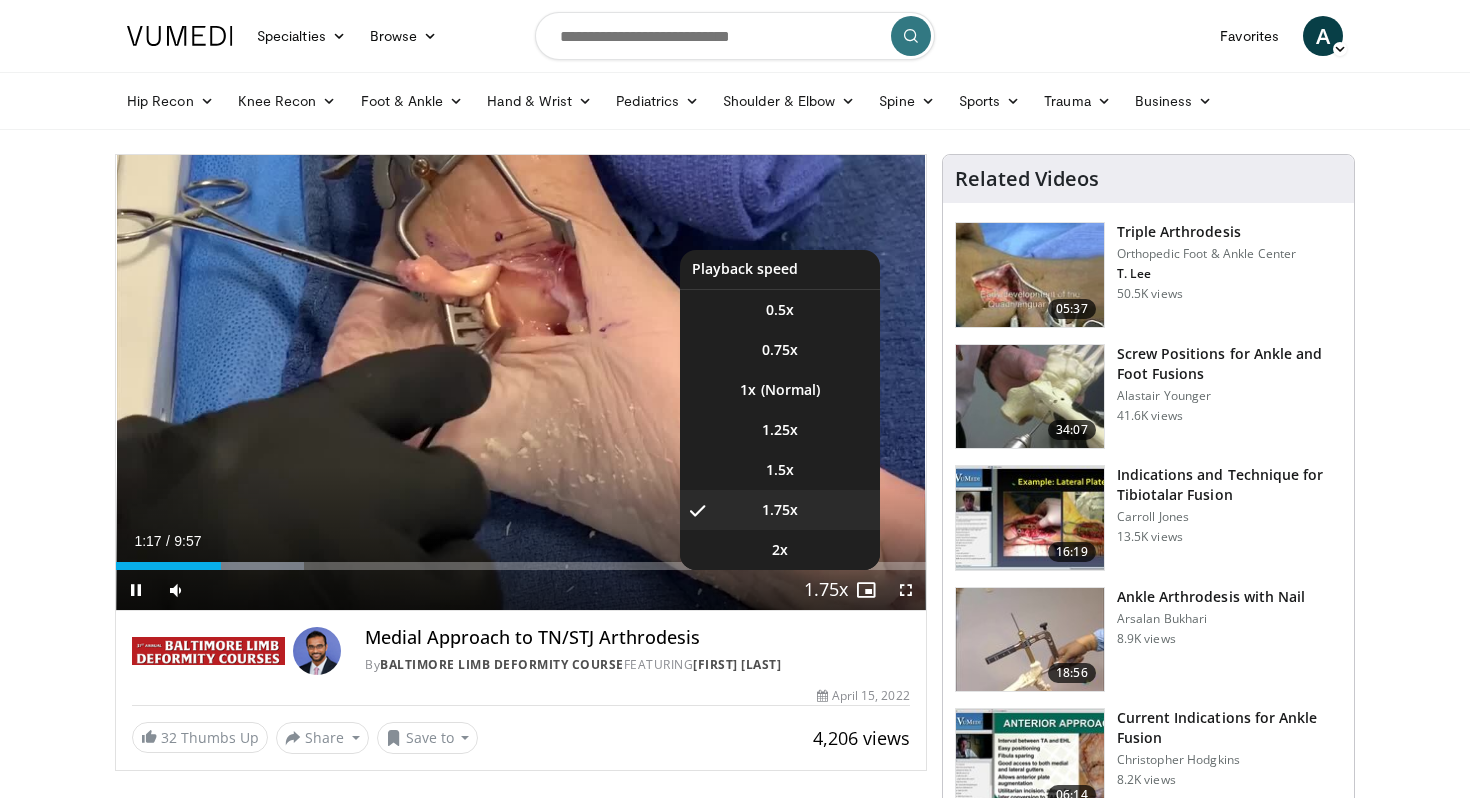 click at bounding box center (826, 591) 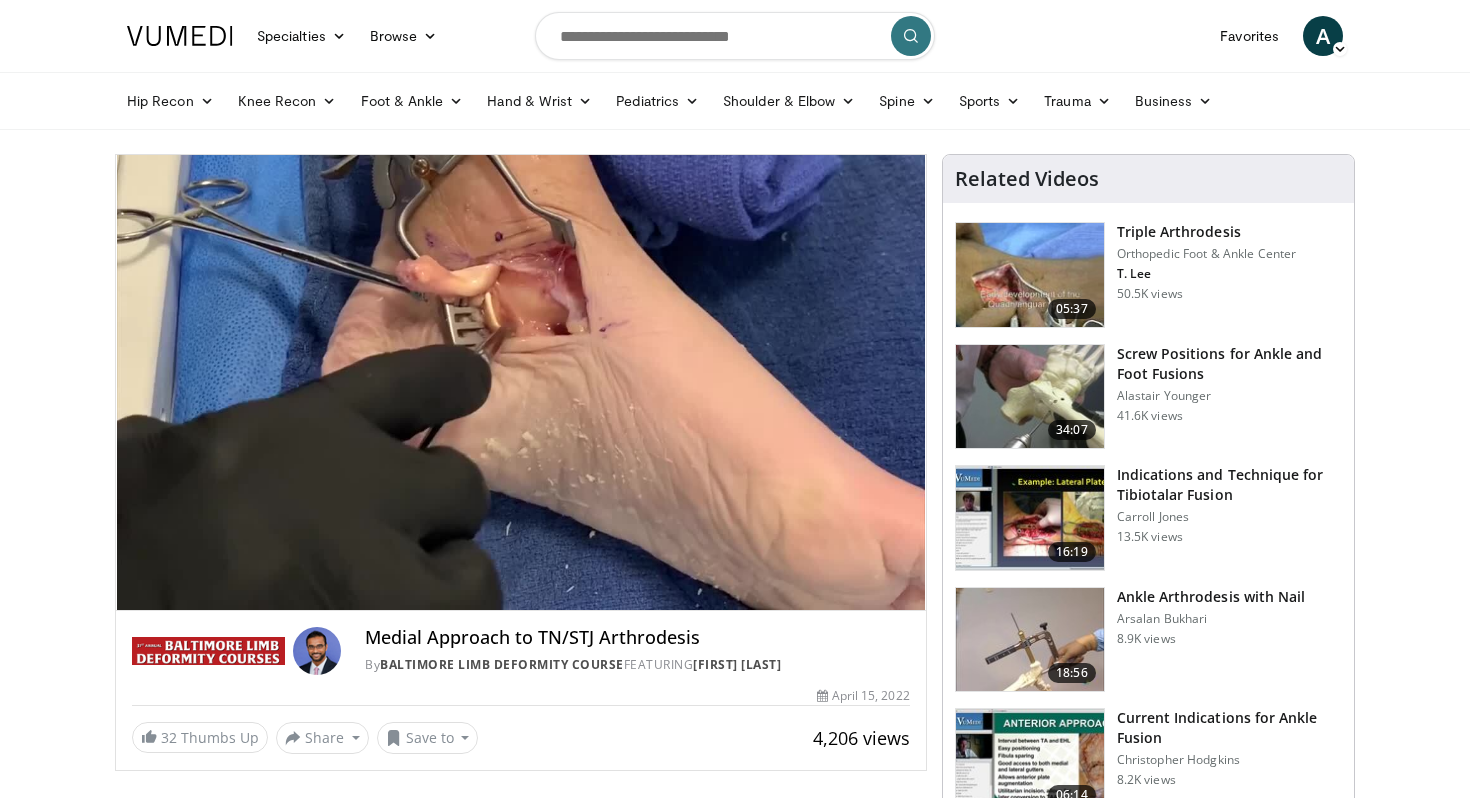 click on "10 seconds
Tap to unmute" at bounding box center [521, 382] 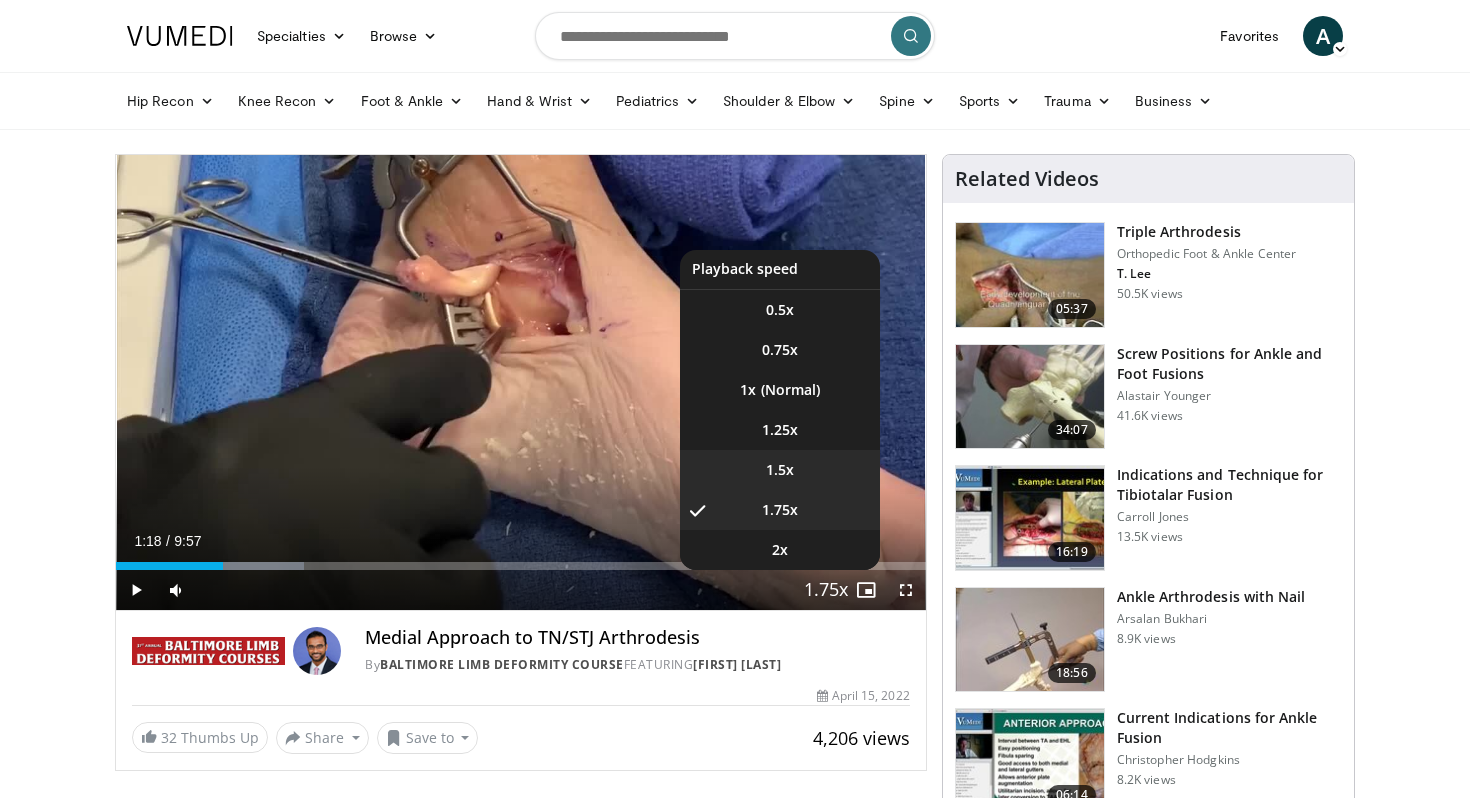 click on "1.5x" at bounding box center [780, 470] 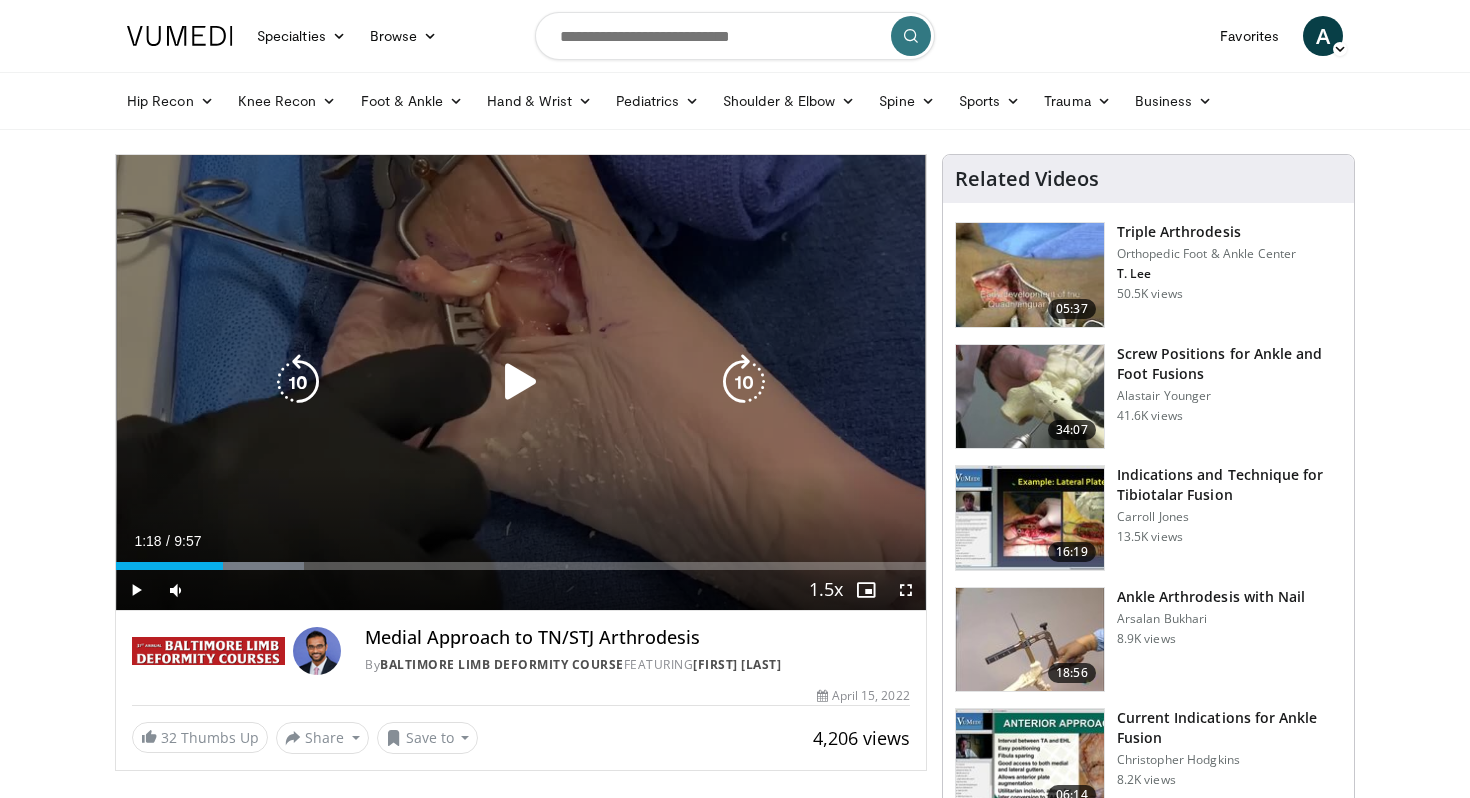 click at bounding box center (521, 382) 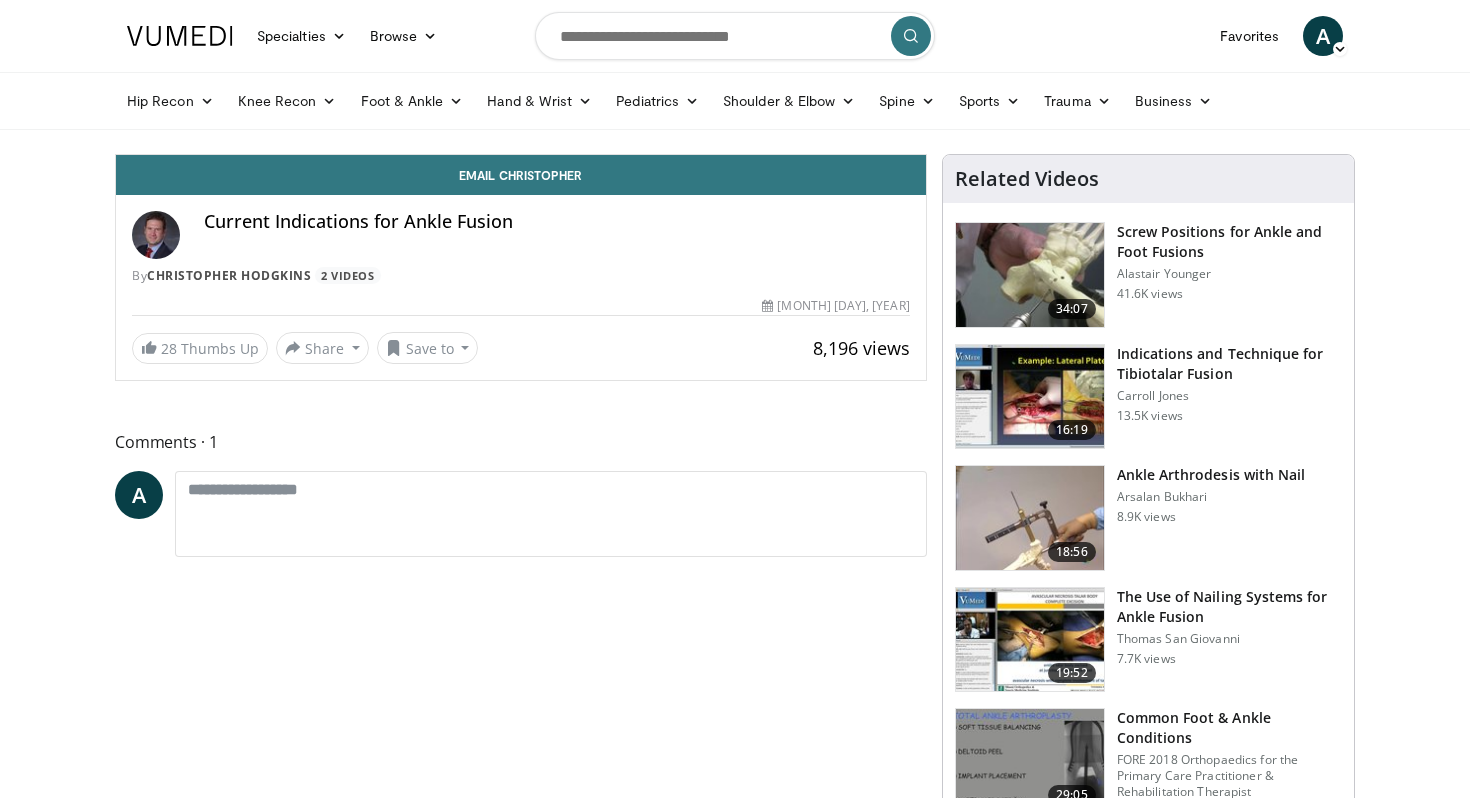 scroll, scrollTop: 0, scrollLeft: 0, axis: both 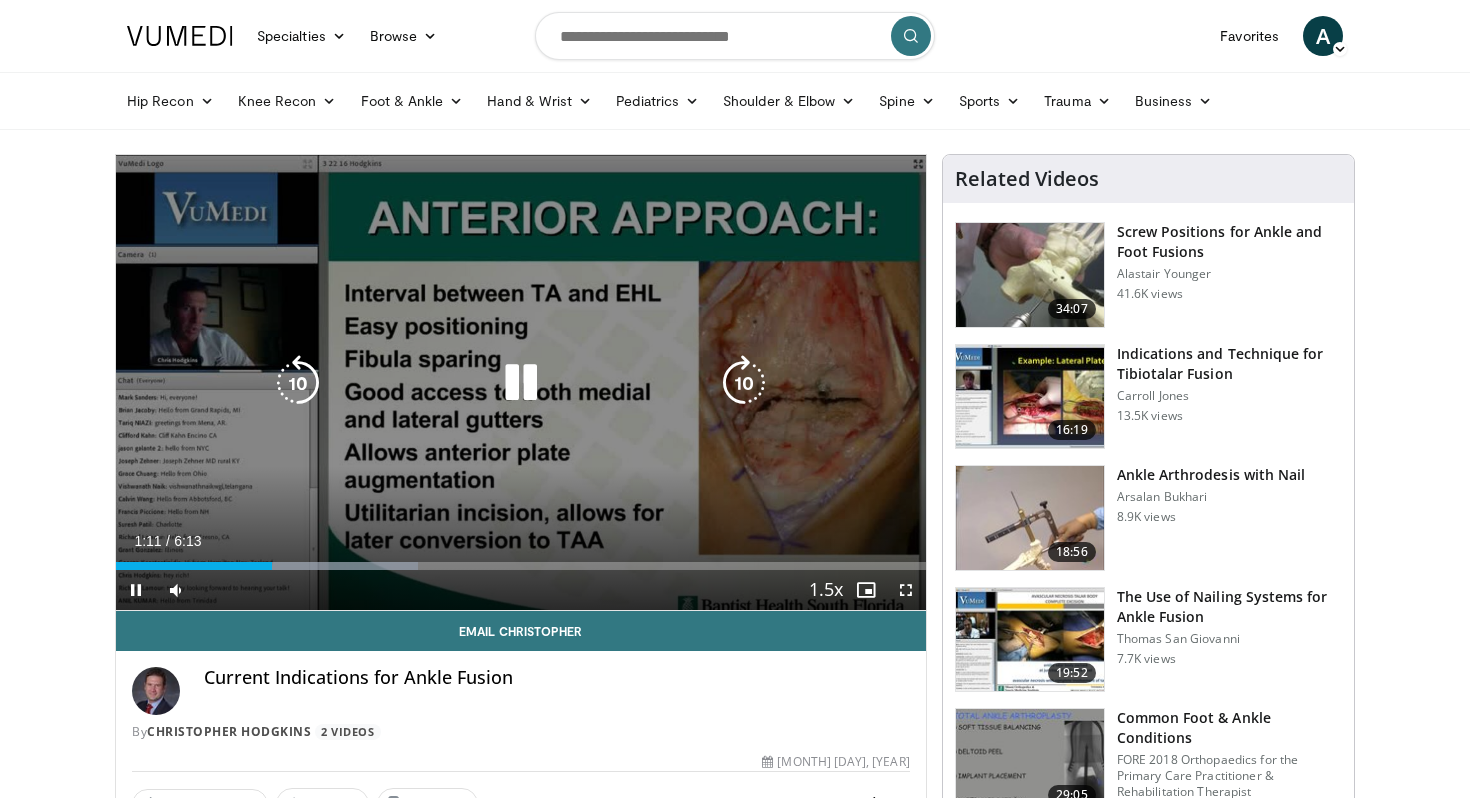 click at bounding box center (521, 383) 